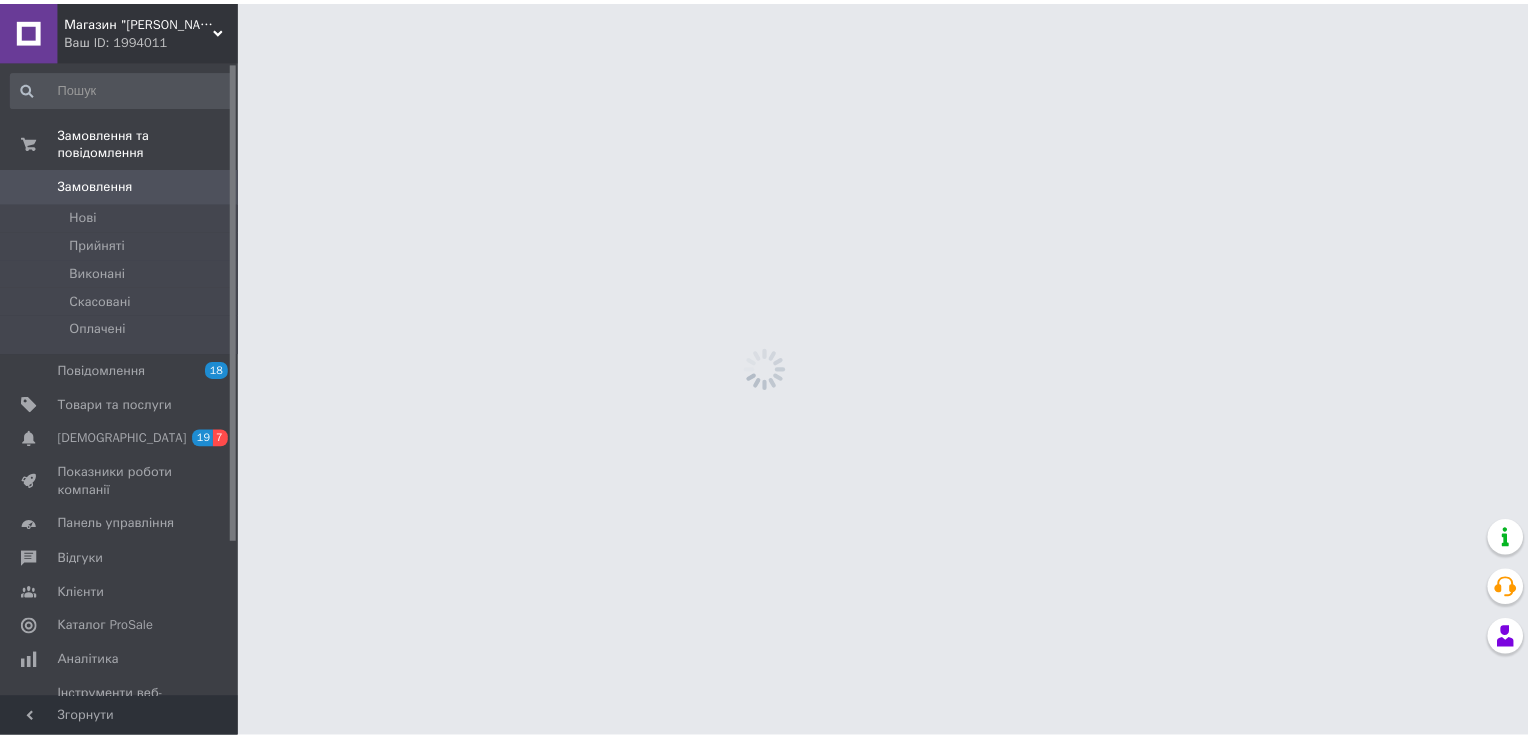 scroll, scrollTop: 0, scrollLeft: 0, axis: both 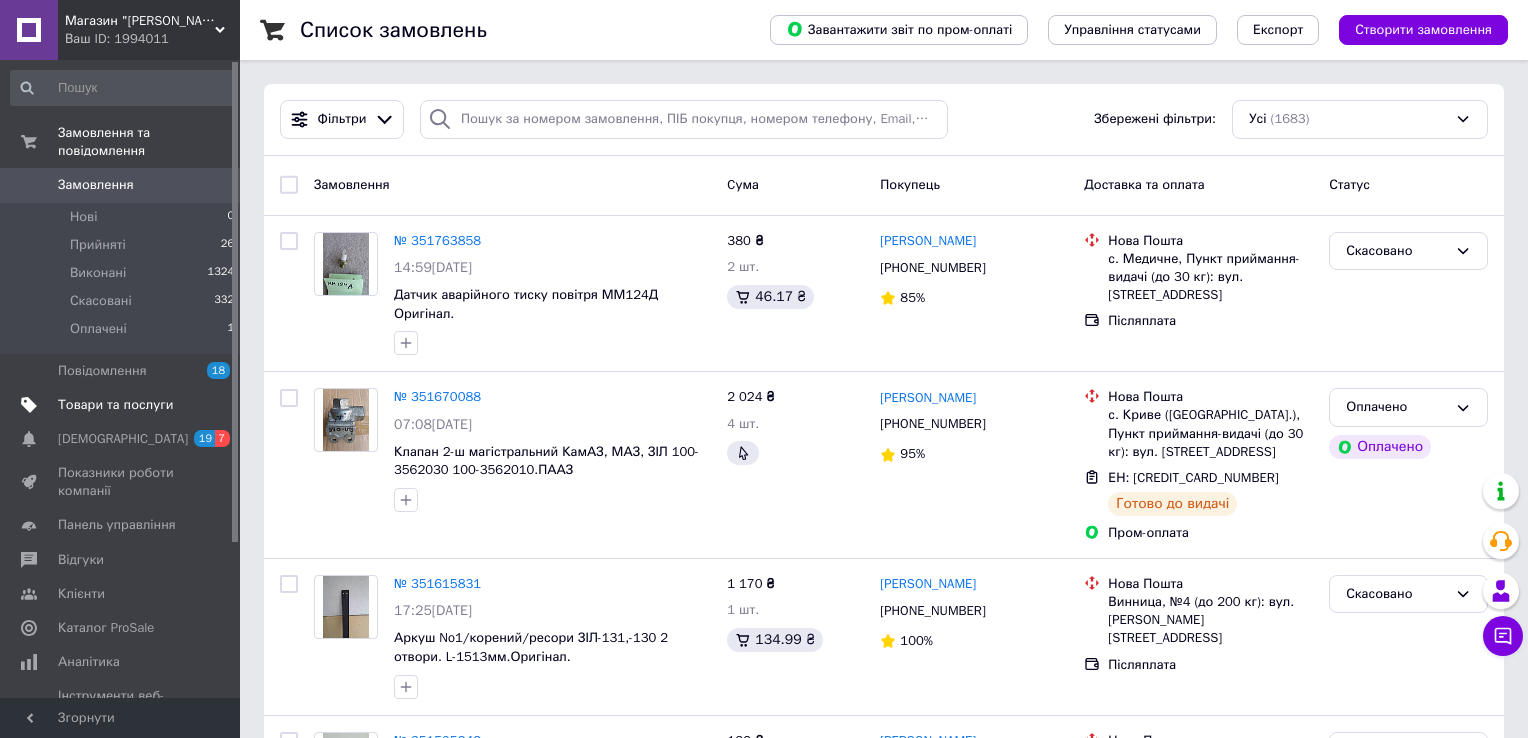 click at bounding box center (212, 405) 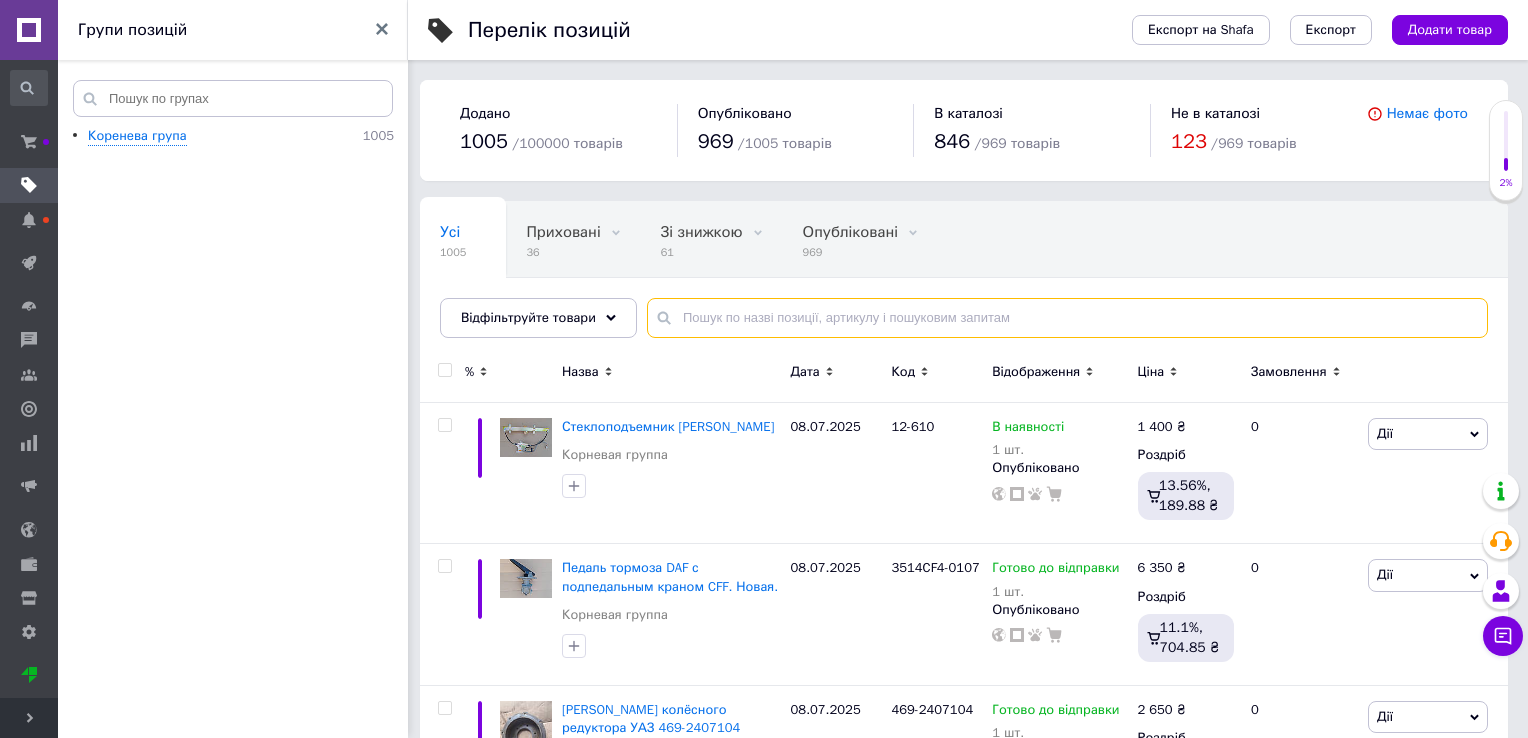click at bounding box center [1067, 318] 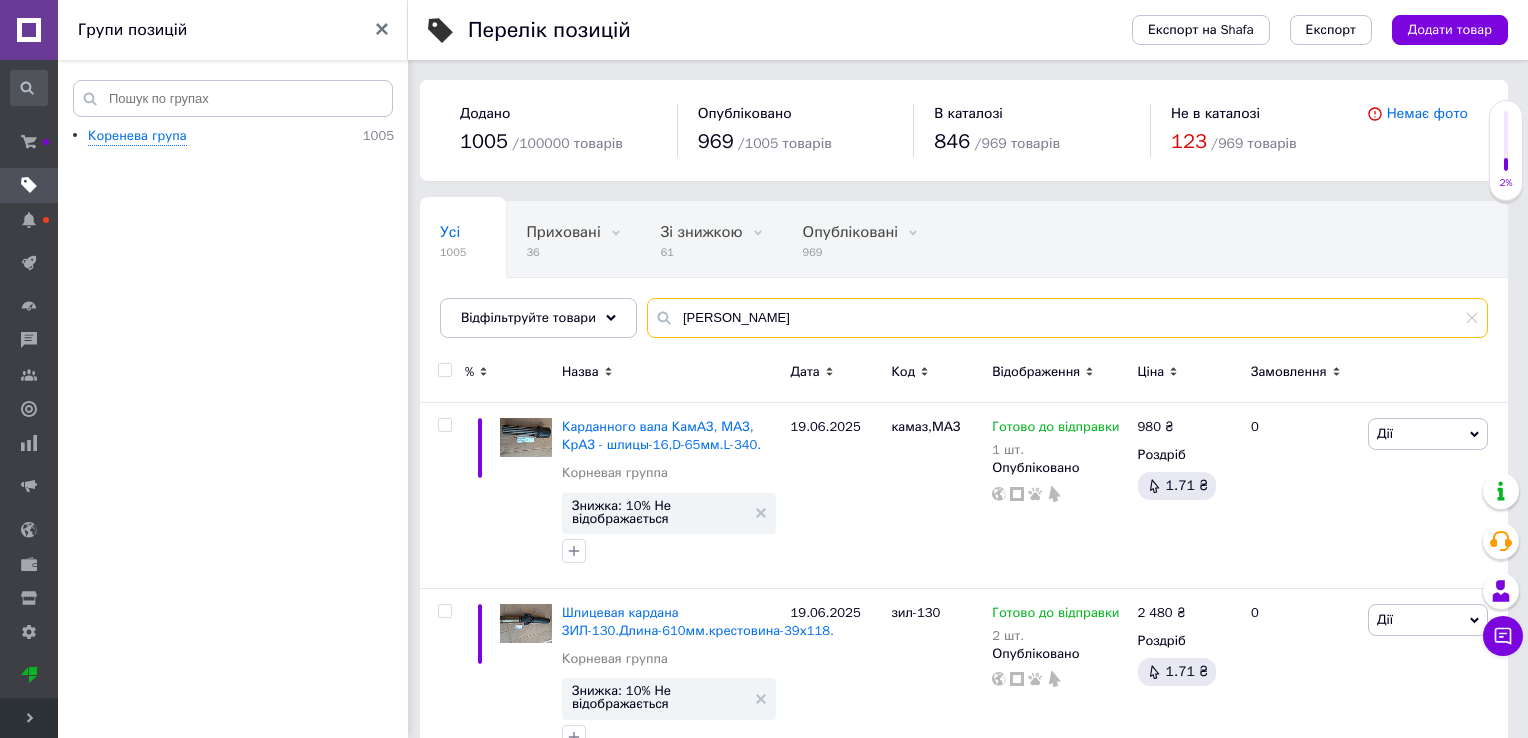 type on "[PERSON_NAME]" 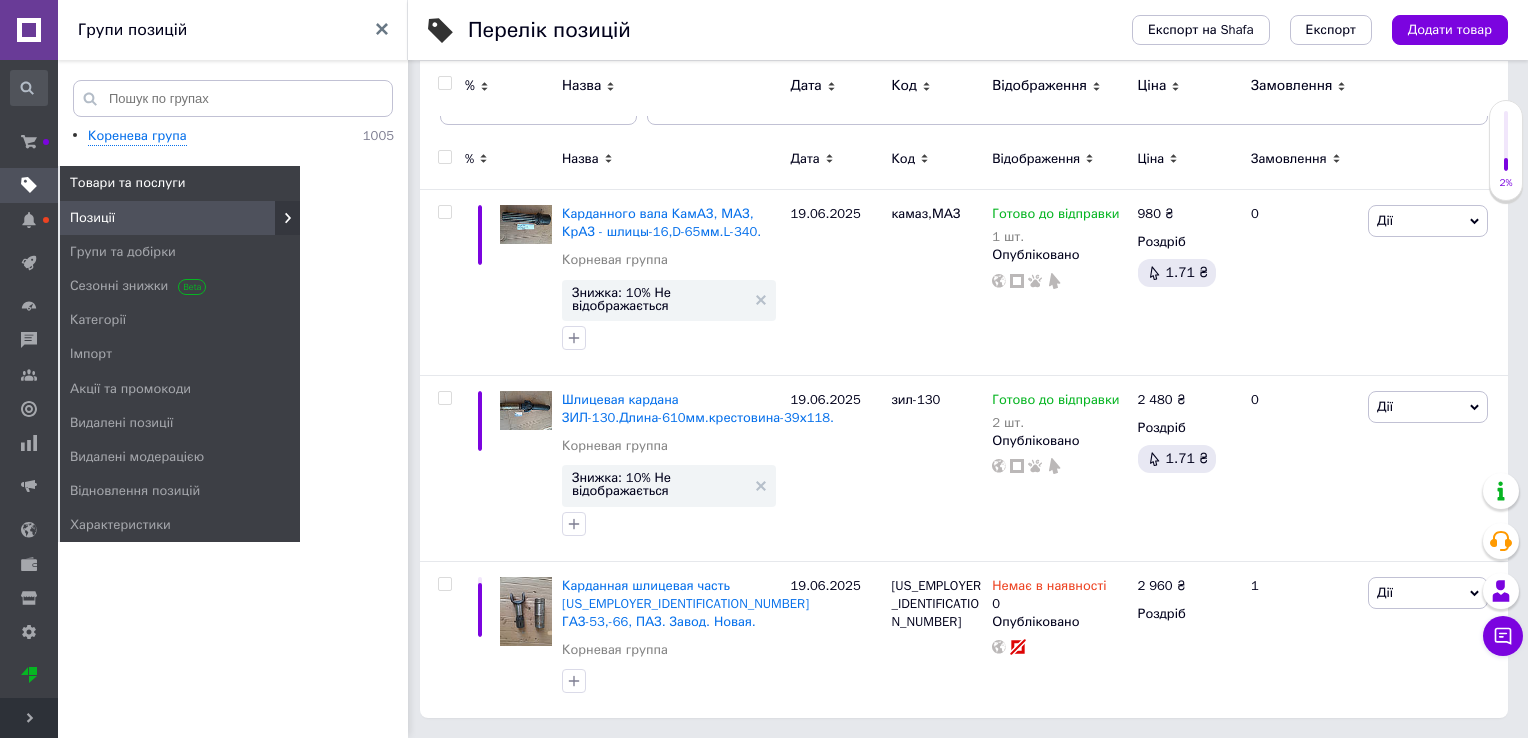 click 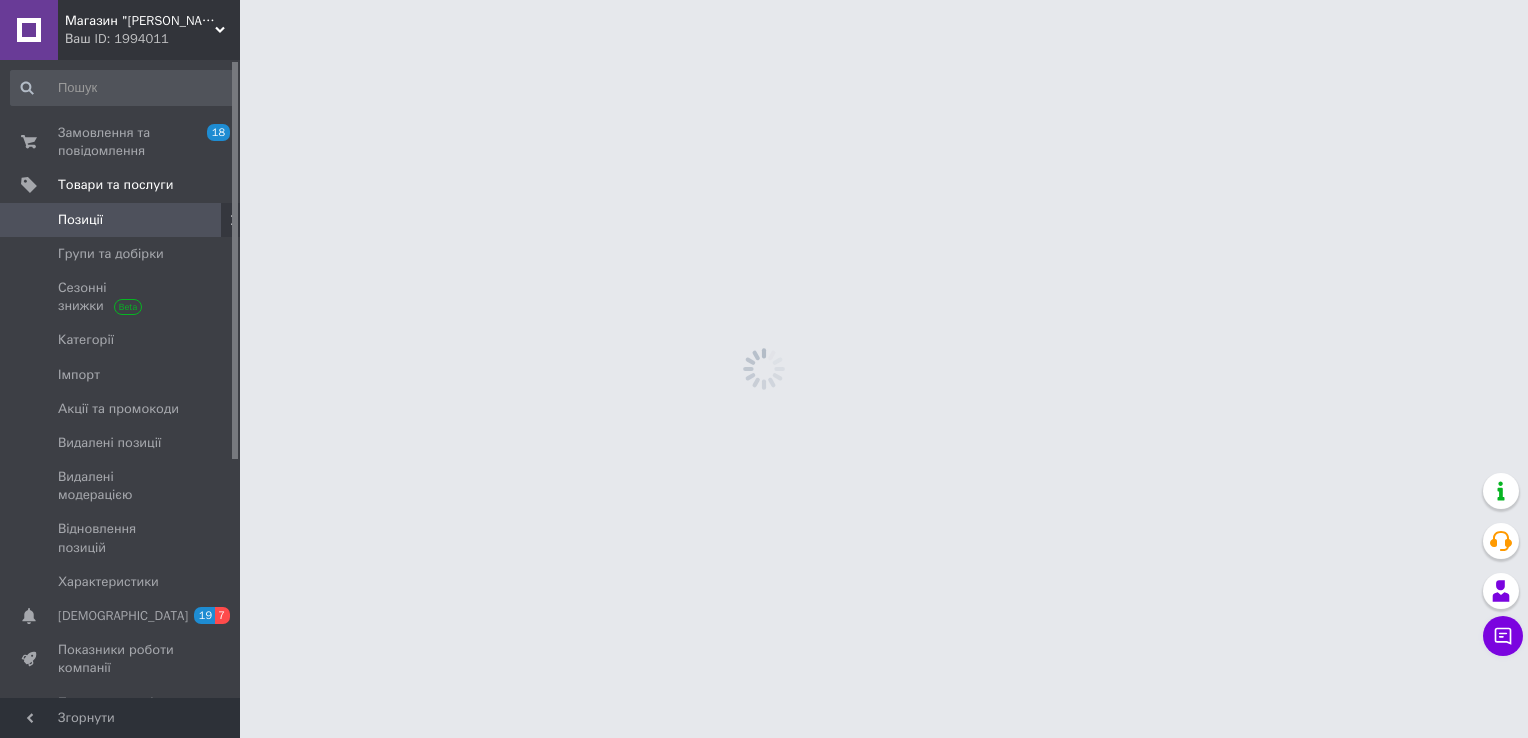 scroll, scrollTop: 0, scrollLeft: 0, axis: both 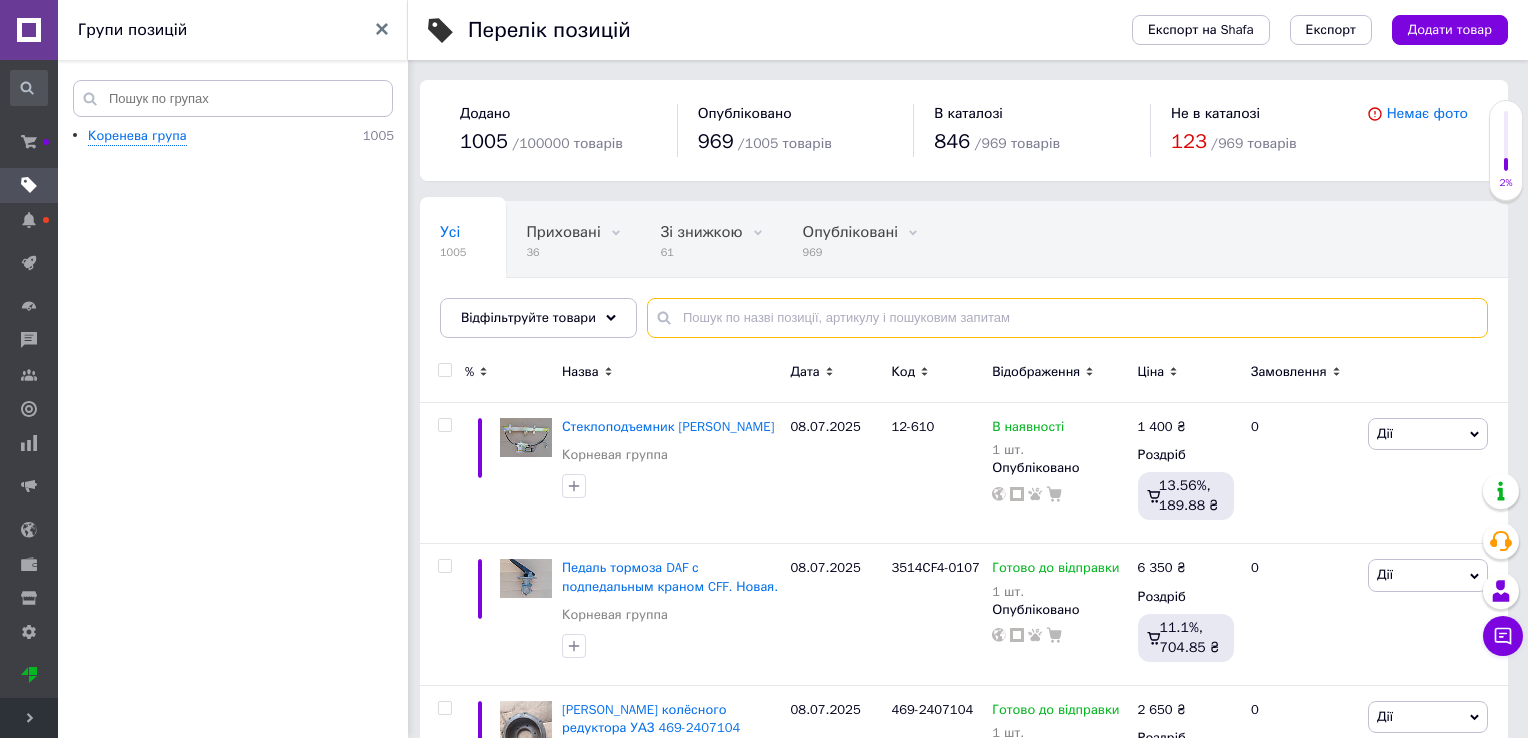 click at bounding box center (1067, 318) 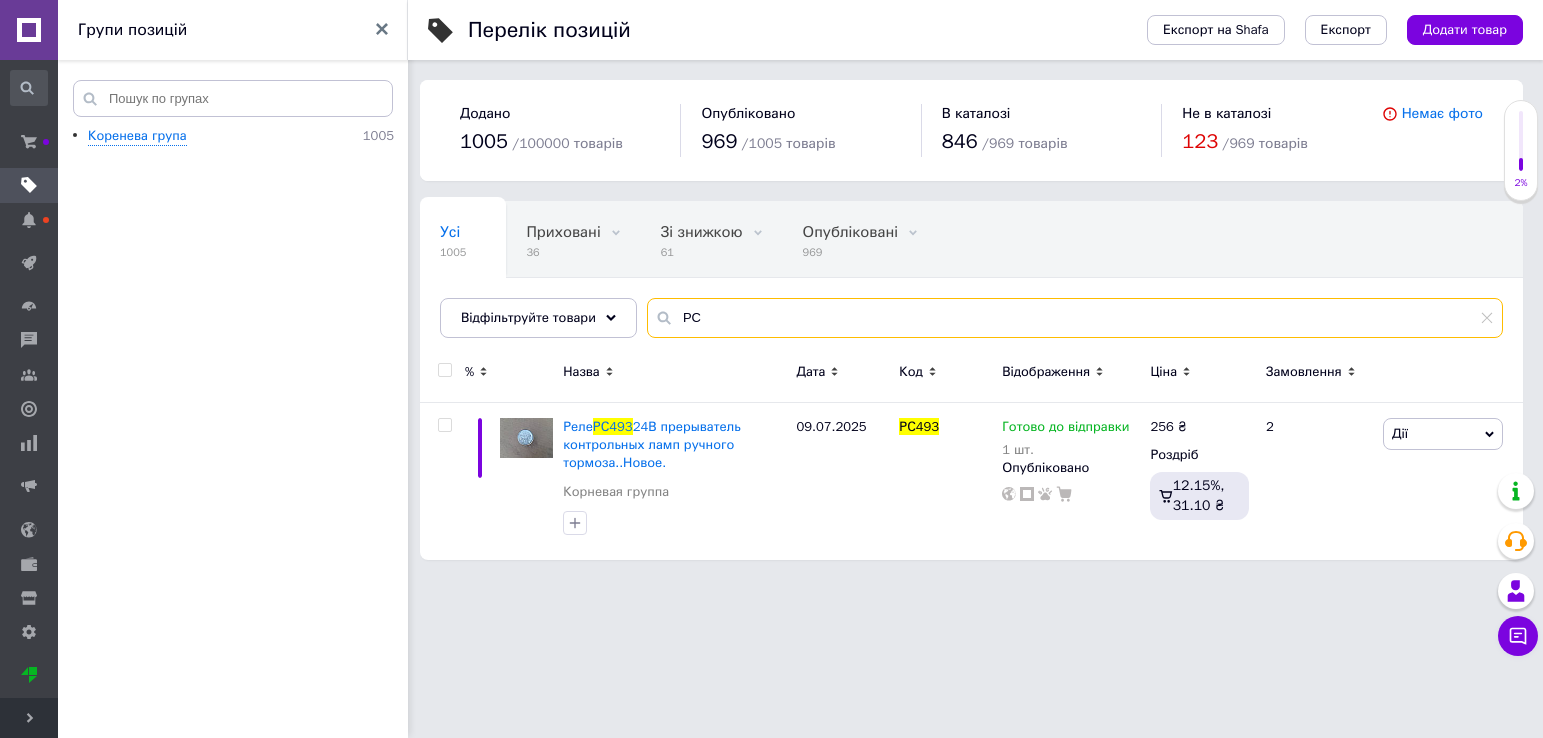 type on "Р" 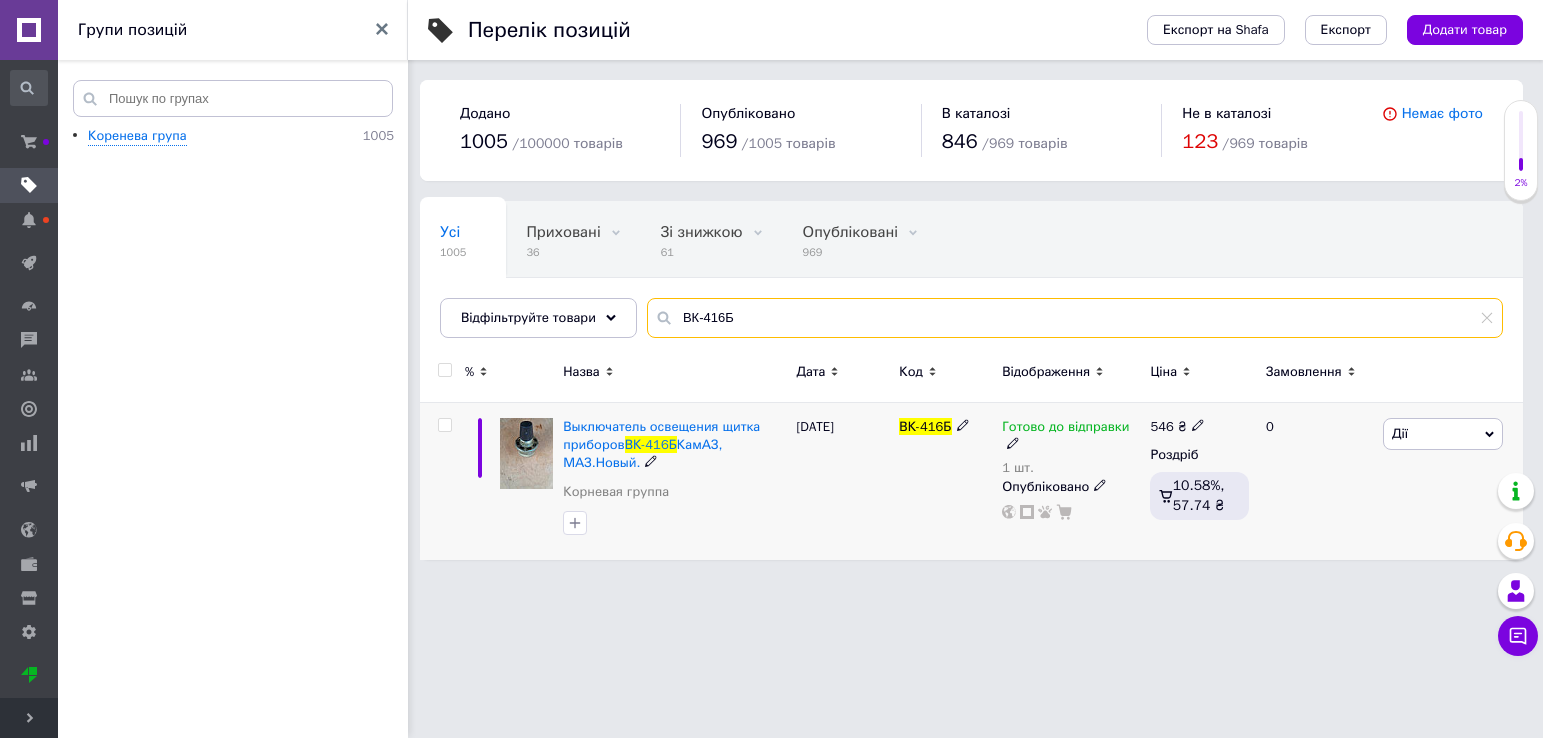 type on "ВК-416Б" 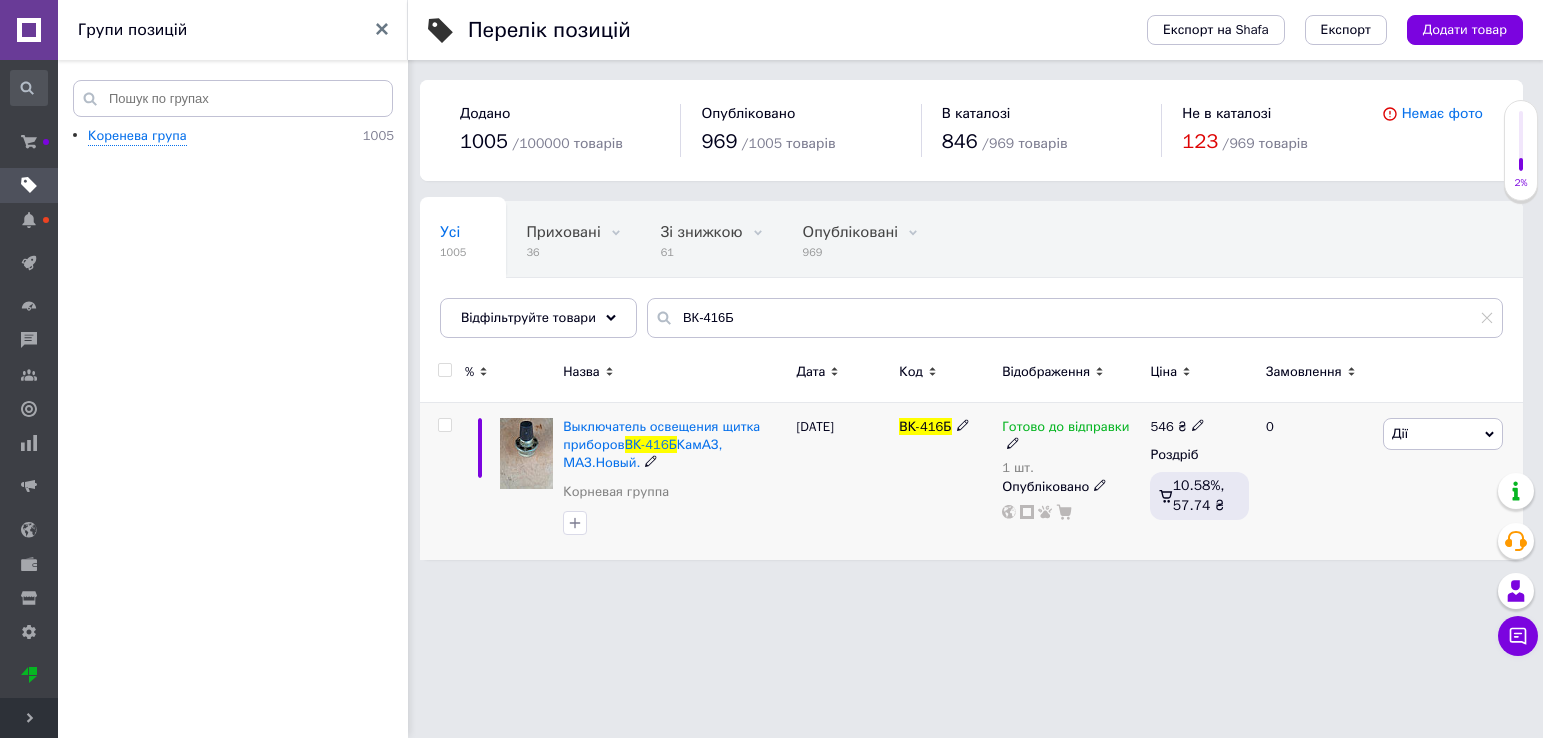 click 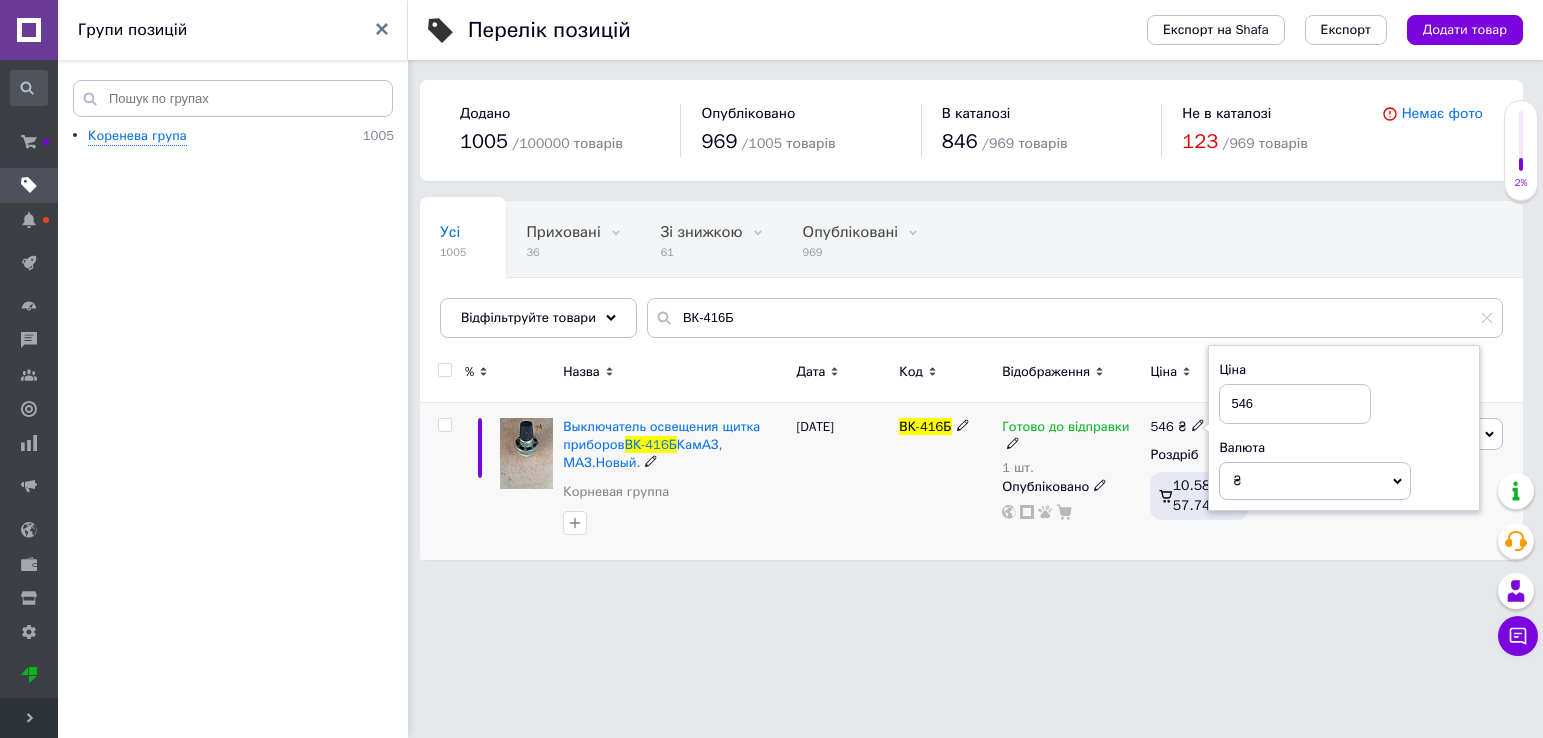 click on "Готово до відправки" at bounding box center (1065, 429) 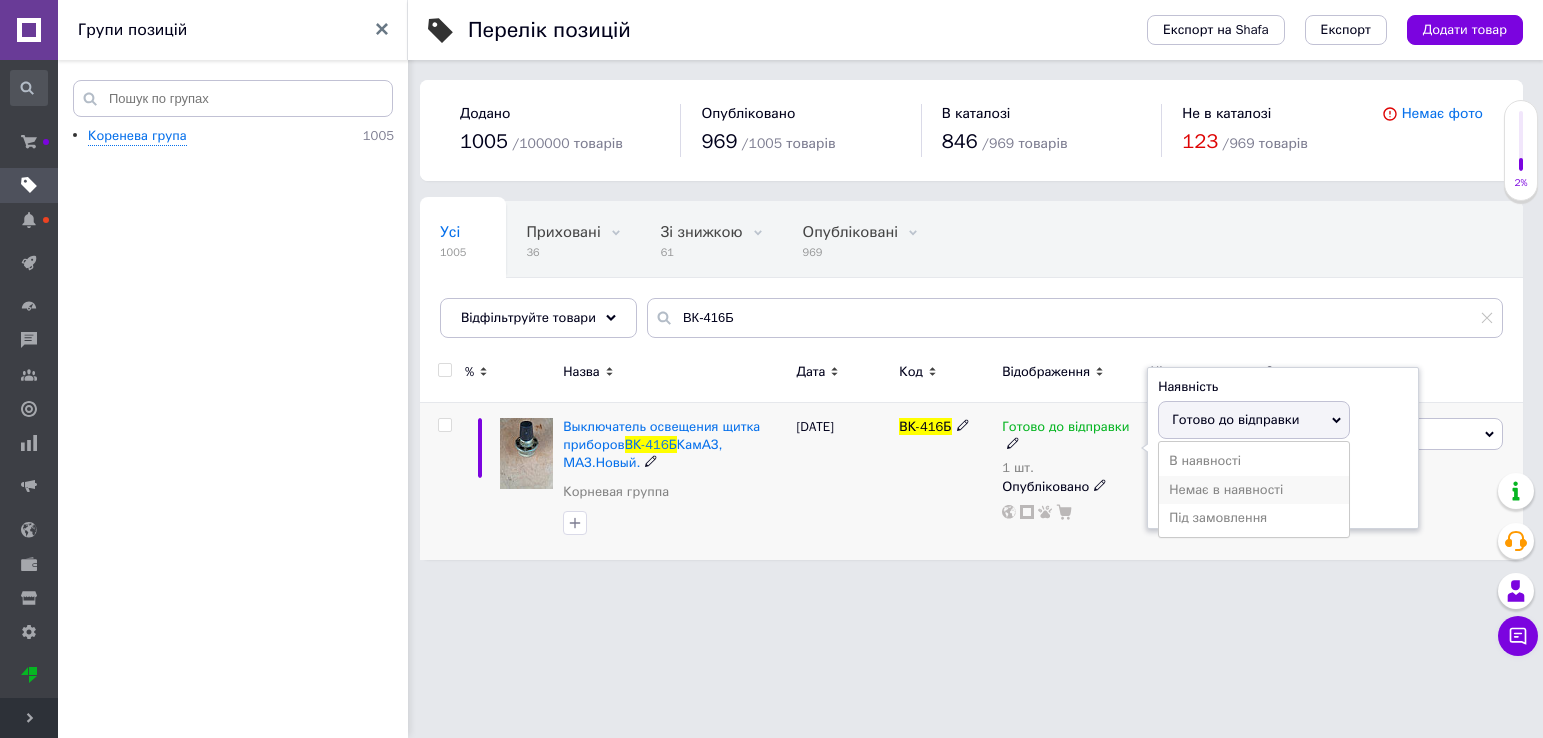 click on "Немає в наявності" at bounding box center (1254, 490) 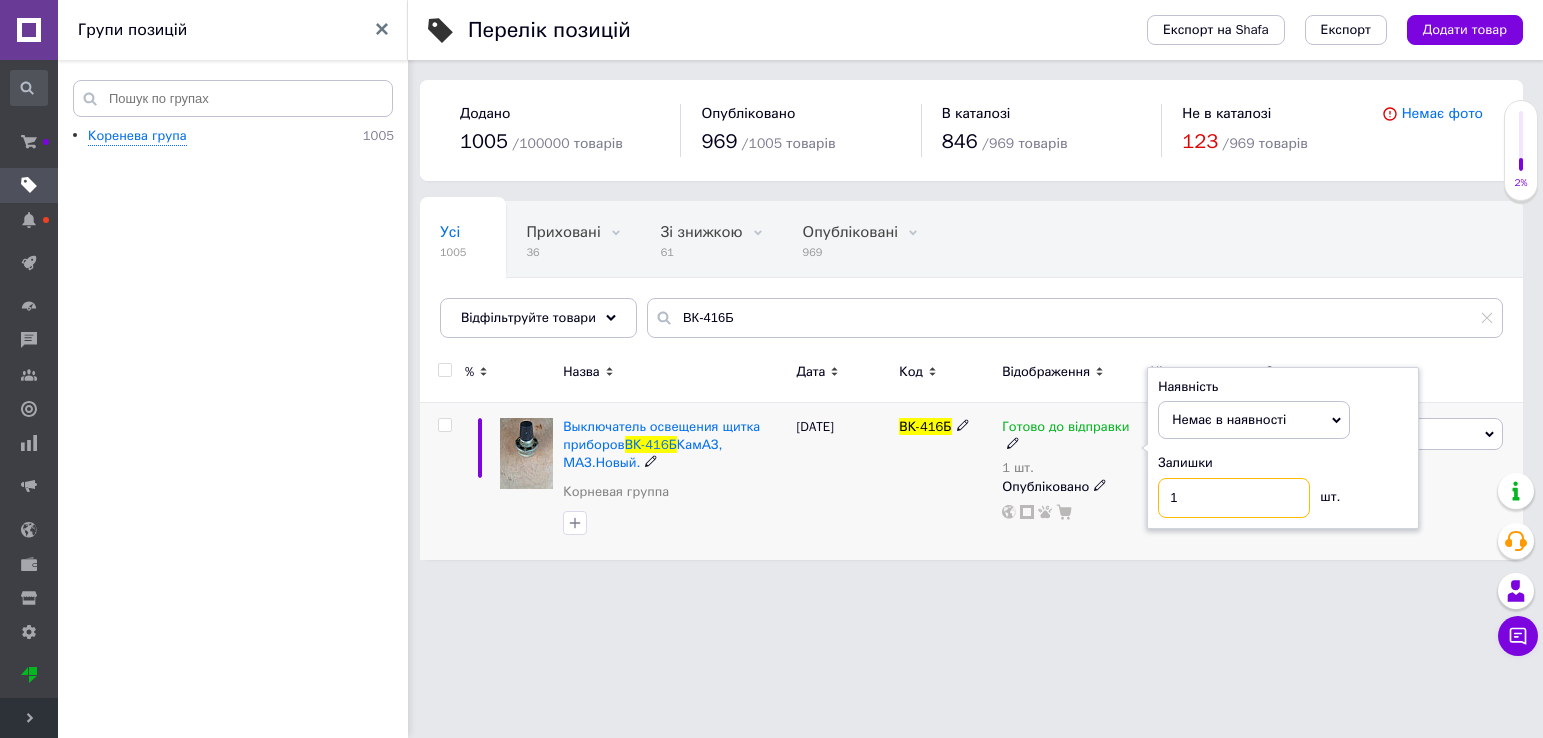 click on "1" at bounding box center [1234, 498] 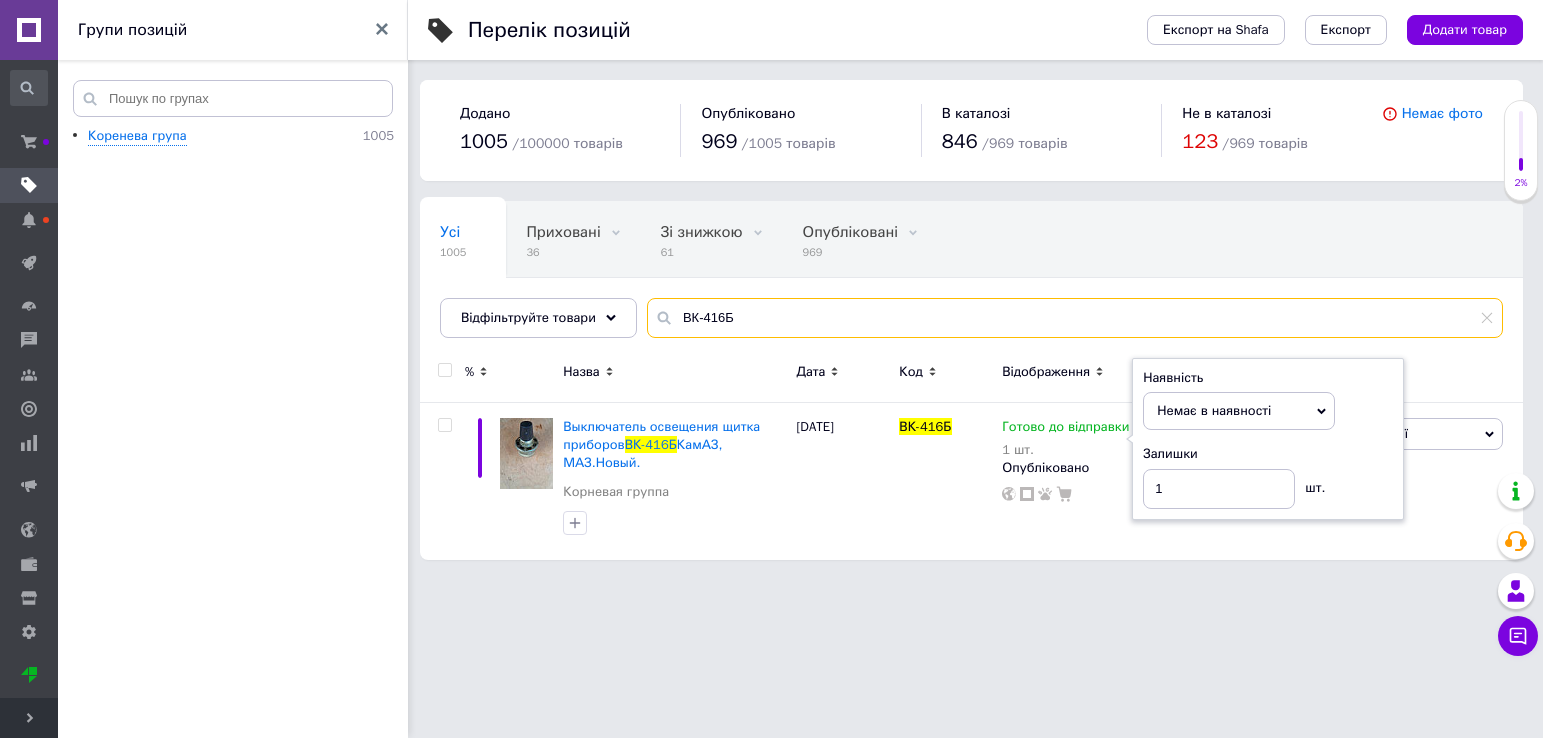 click on "ВК-416Б" at bounding box center [1075, 318] 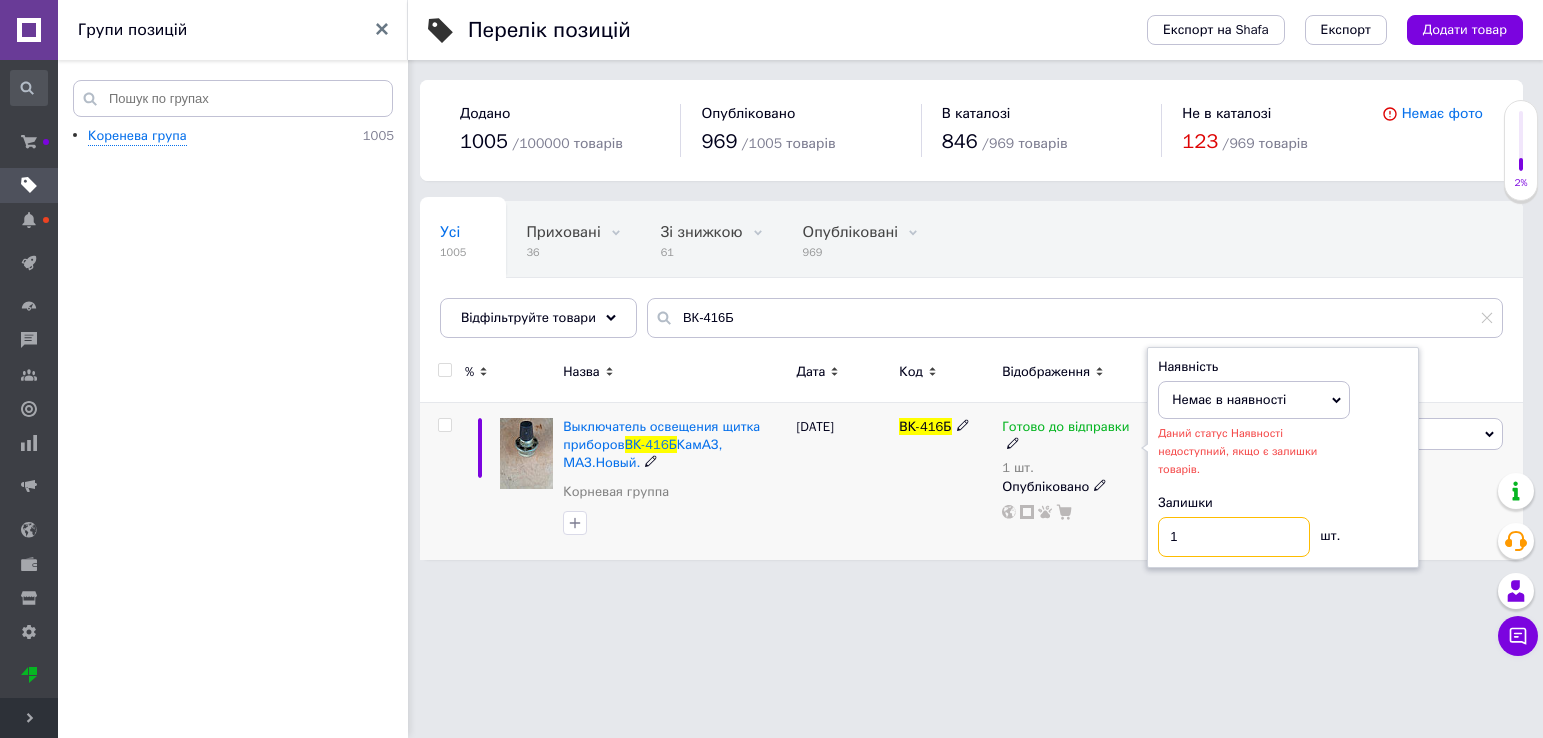click on "1" at bounding box center [1234, 537] 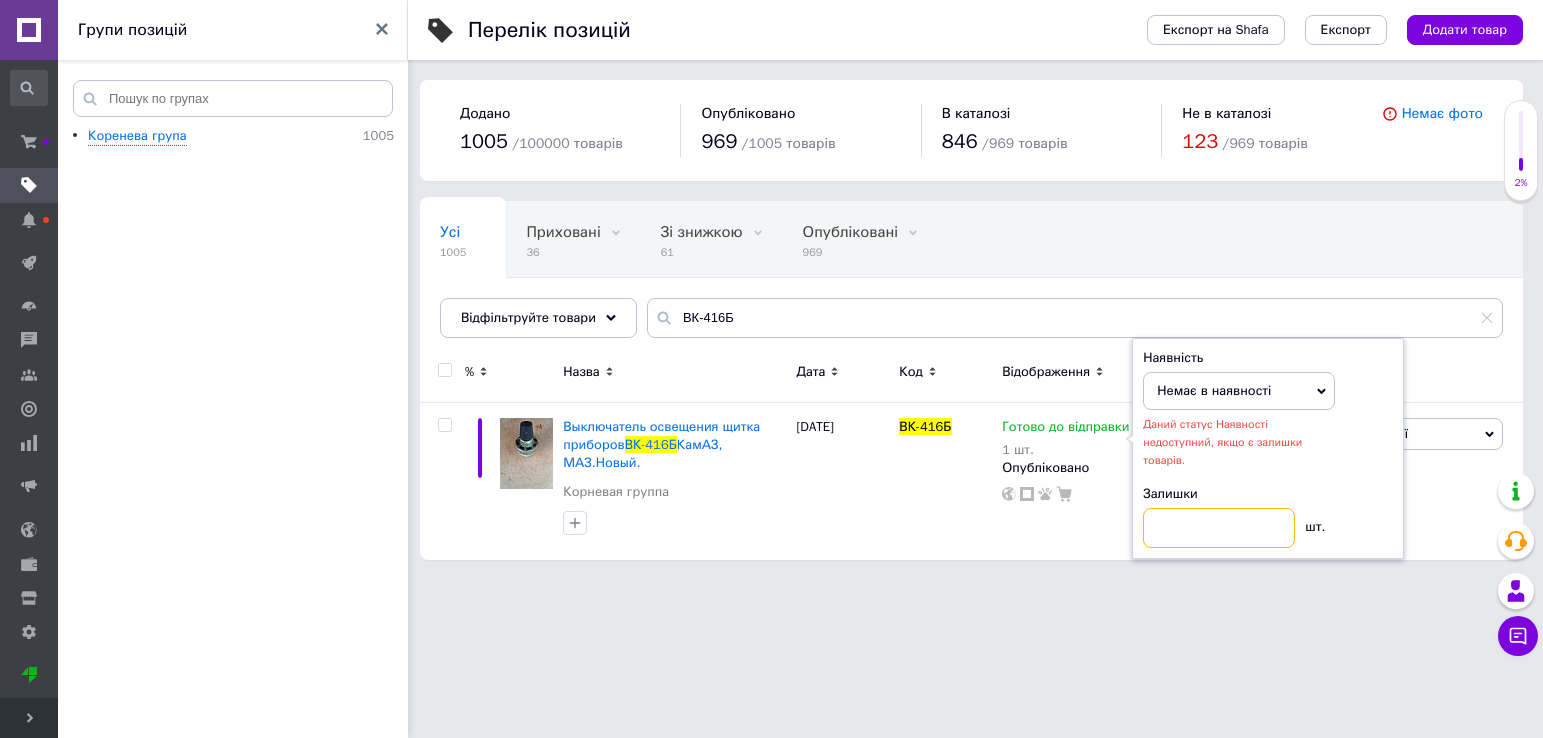type 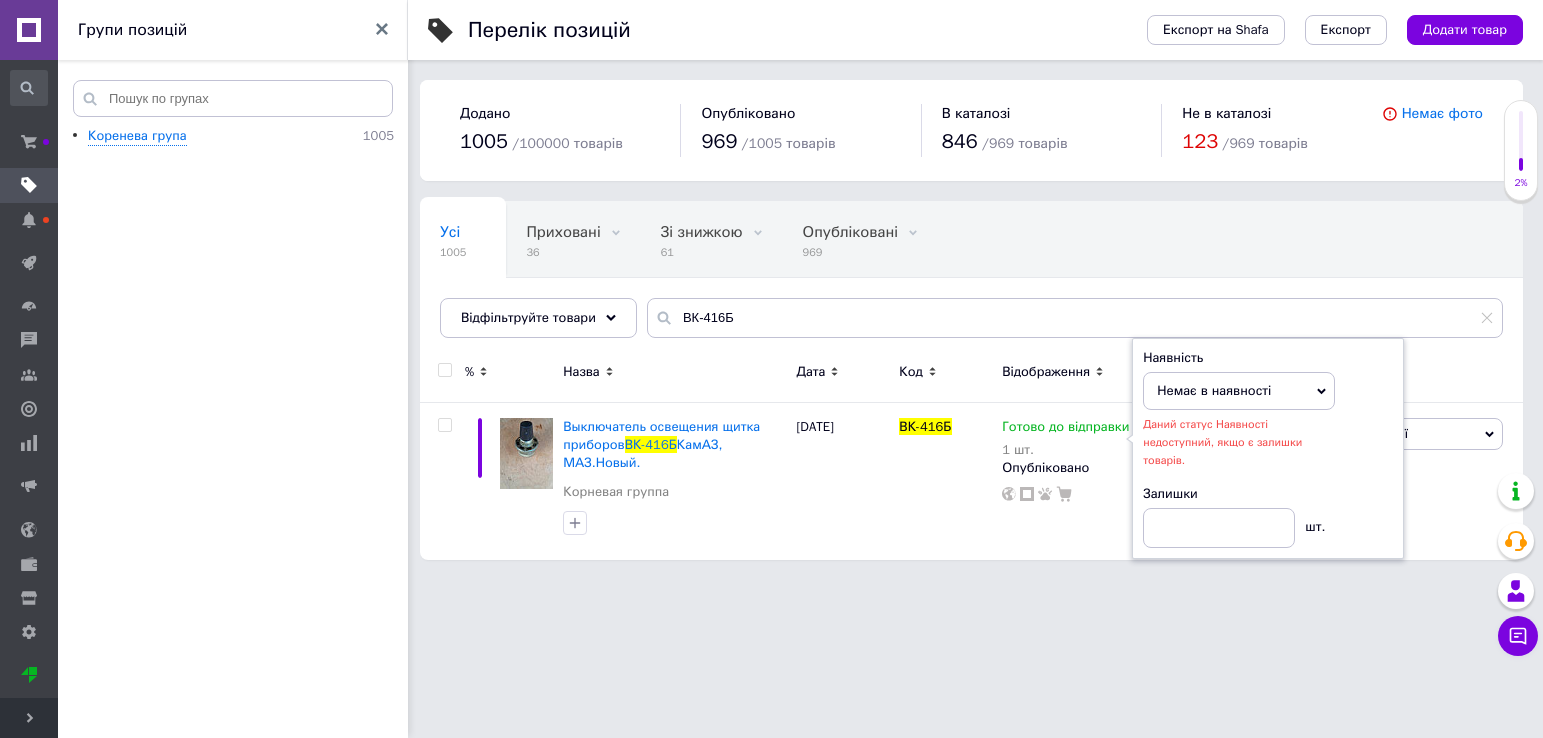 click on "Магазин "[PERSON_NAME] АЗ" Ваш ID: 1994011 Сайт Магазин "[PERSON_NAME] АЗ" Кабінет покупця Перевірити стан системи Сторінка на порталі Довідка Вийти Замовлення та повідомлення Замовлення та повідомлення Замовлення Повідомлення Товари та послуги Товари та послуги Позиції Групи та добірки Сезонні знижки Категорії Імпорт Акції та промокоди Видалені позиції Видалені модерацією Відновлення позицій Характеристики Сповіщення Показники роботи компанії Панель управління Панель управління Панель управління План розвитку   /" at bounding box center (771, 290) 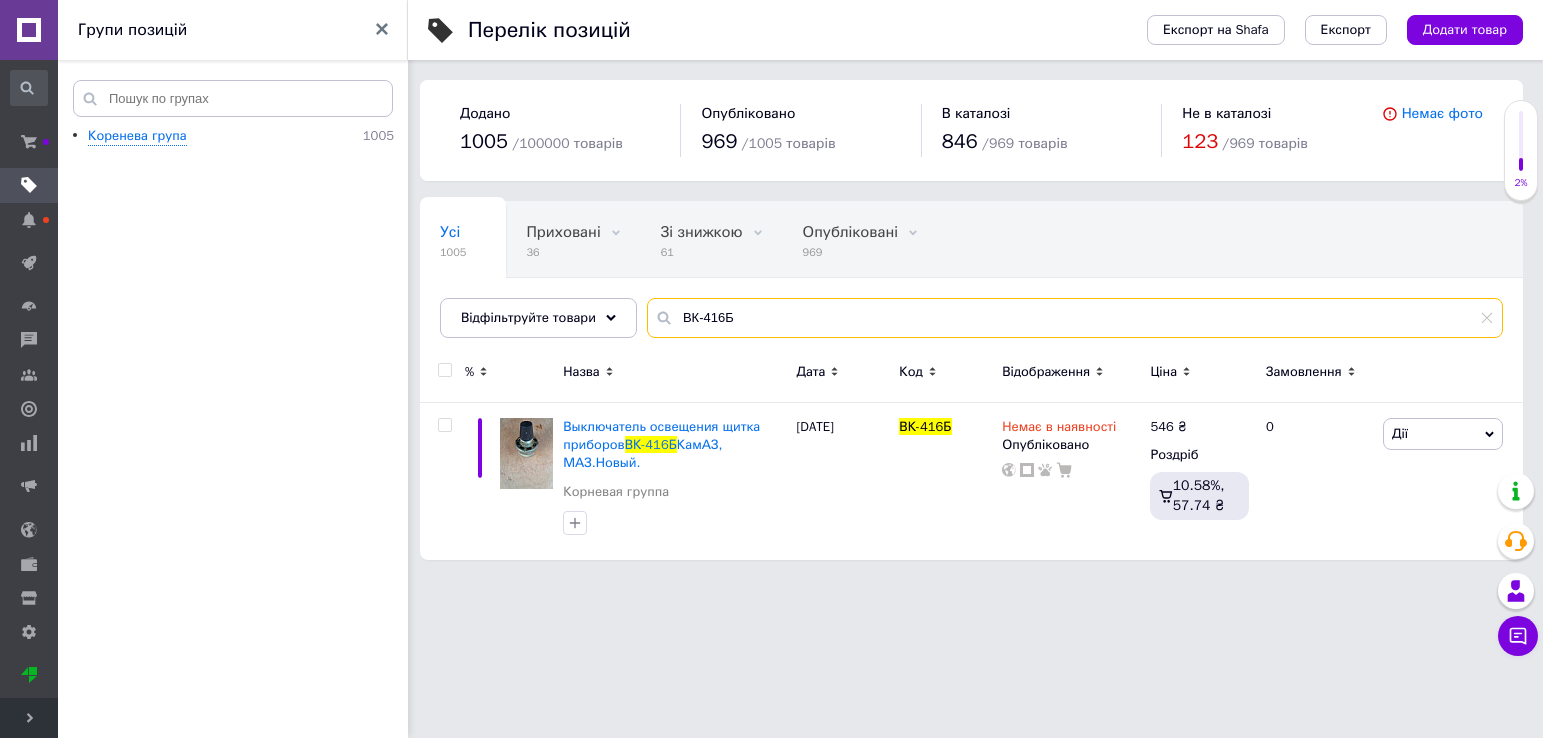 click on "ВК-416Б" at bounding box center (1075, 318) 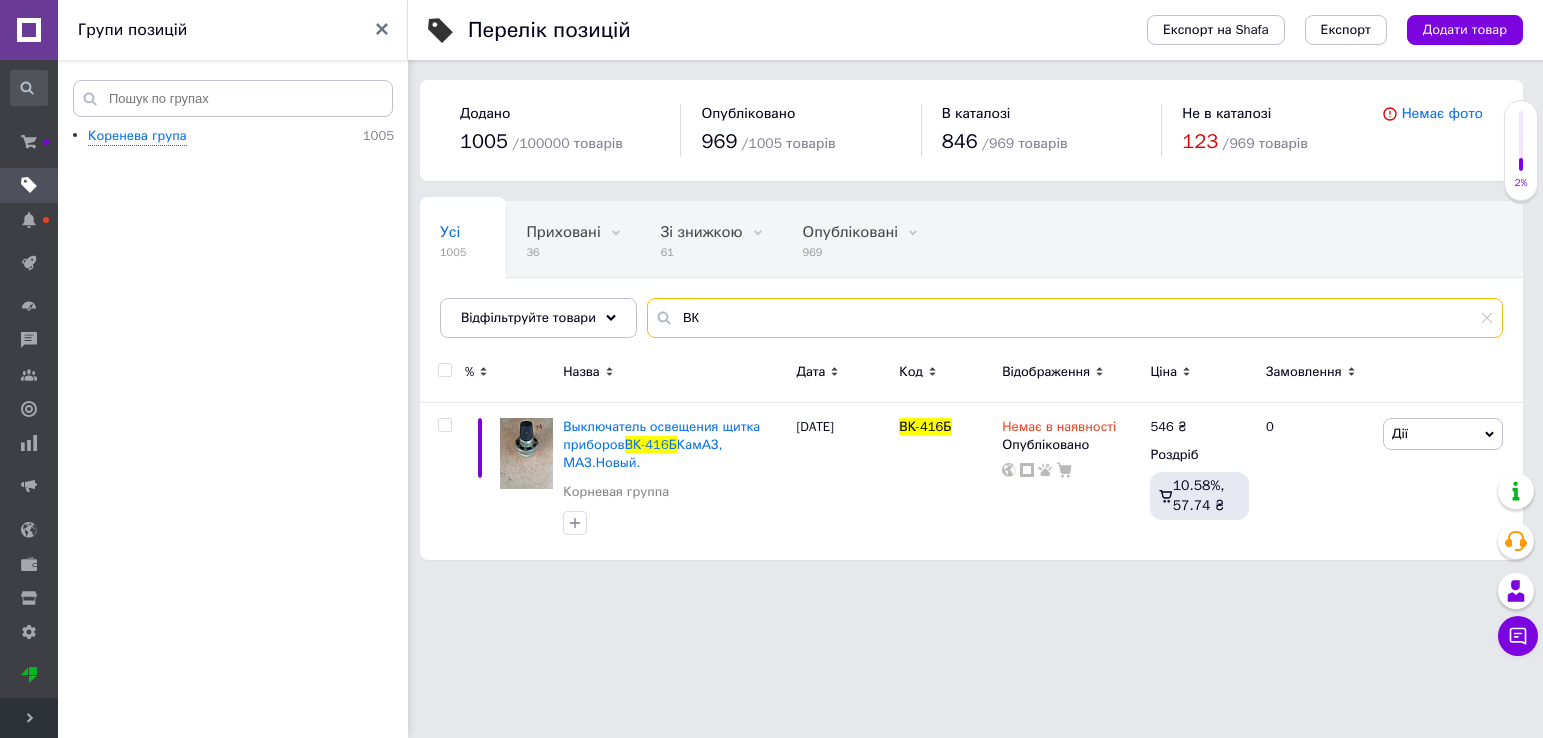 type on "В" 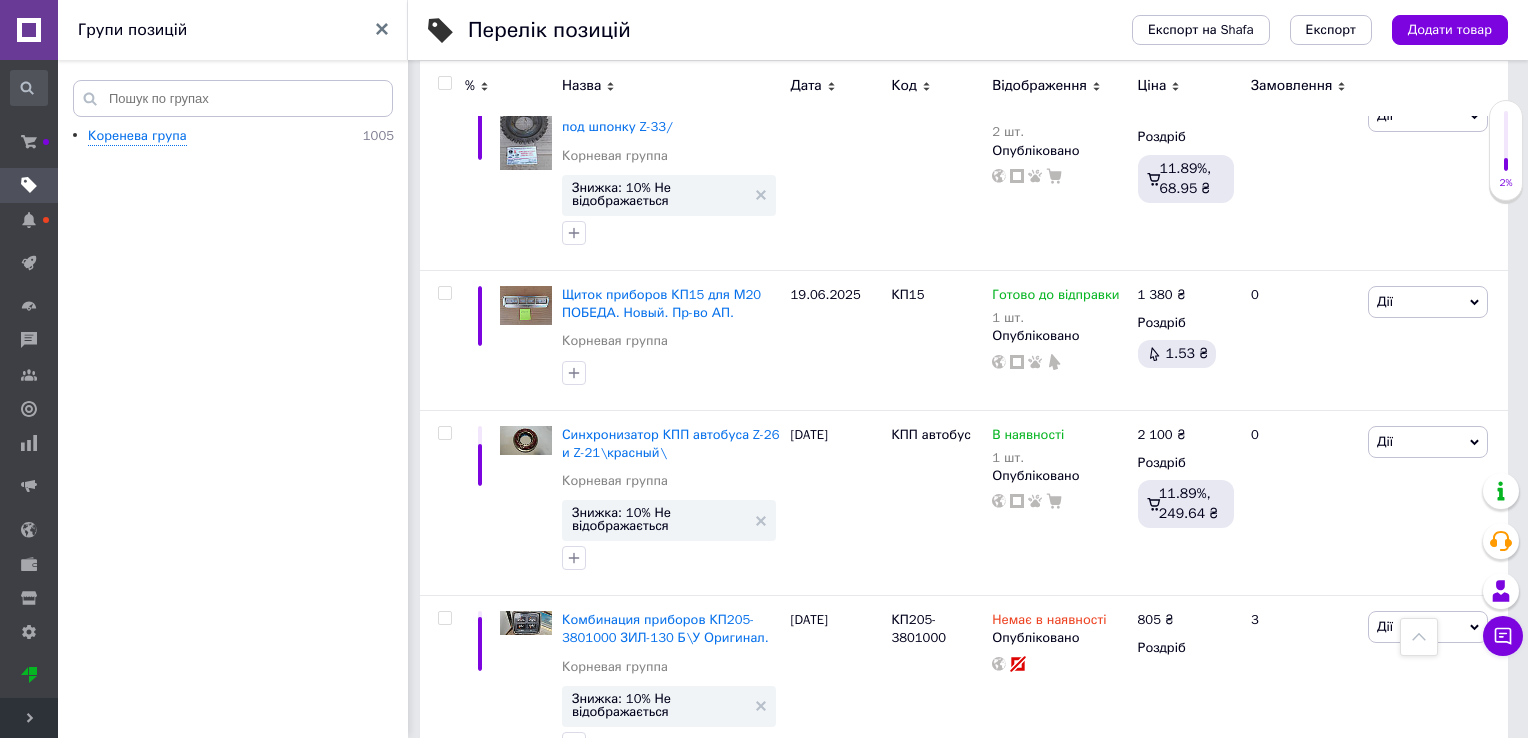 scroll, scrollTop: 1290, scrollLeft: 0, axis: vertical 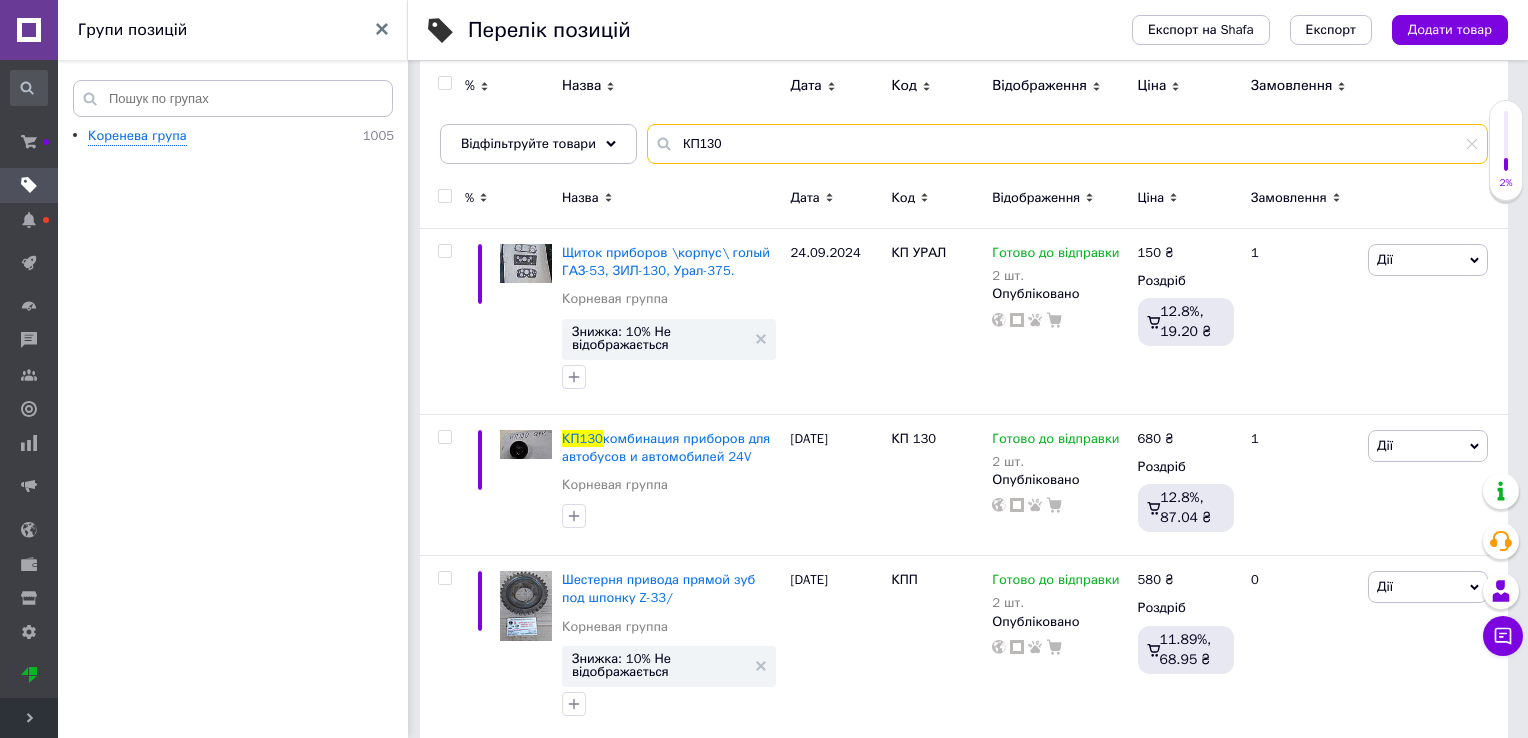 type on "КП130" 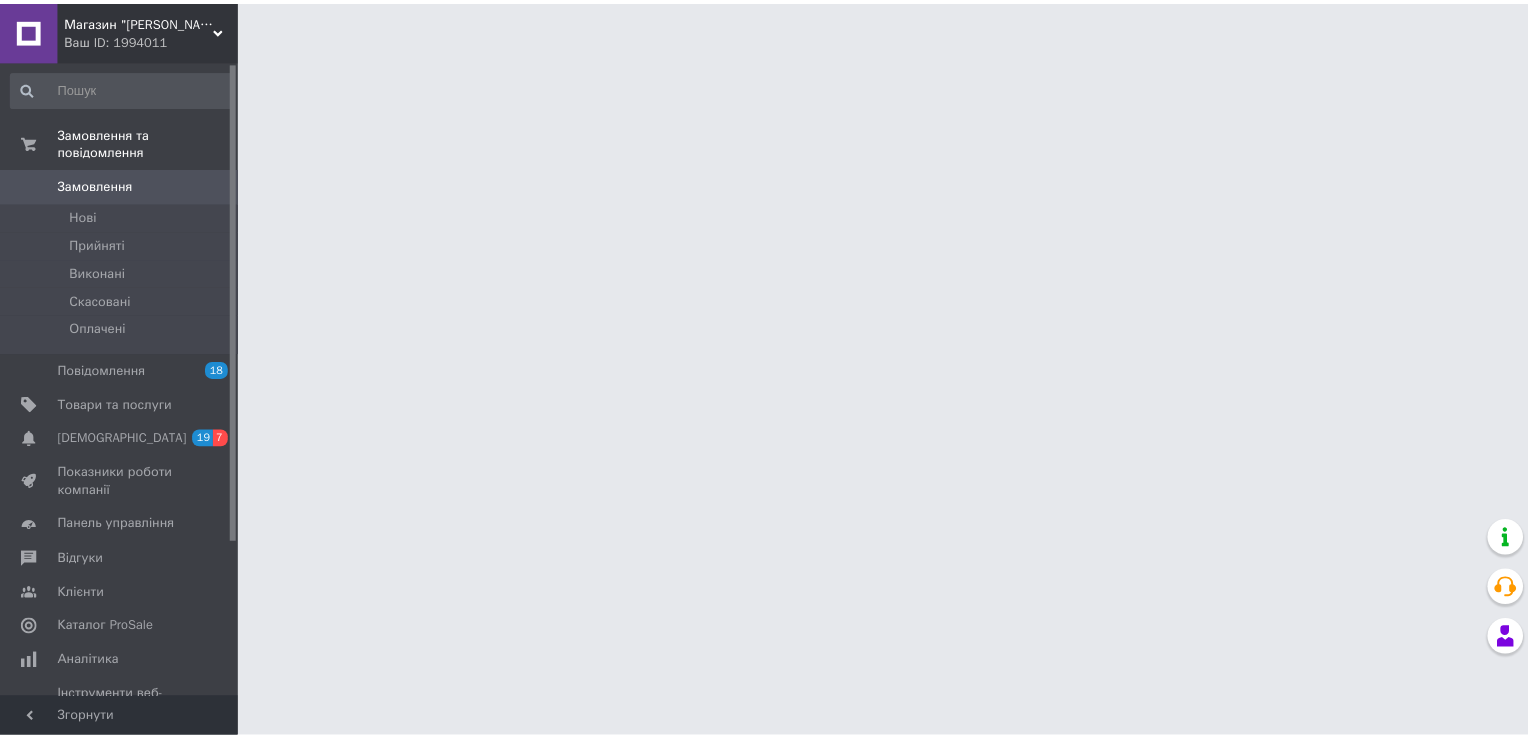 scroll, scrollTop: 0, scrollLeft: 0, axis: both 